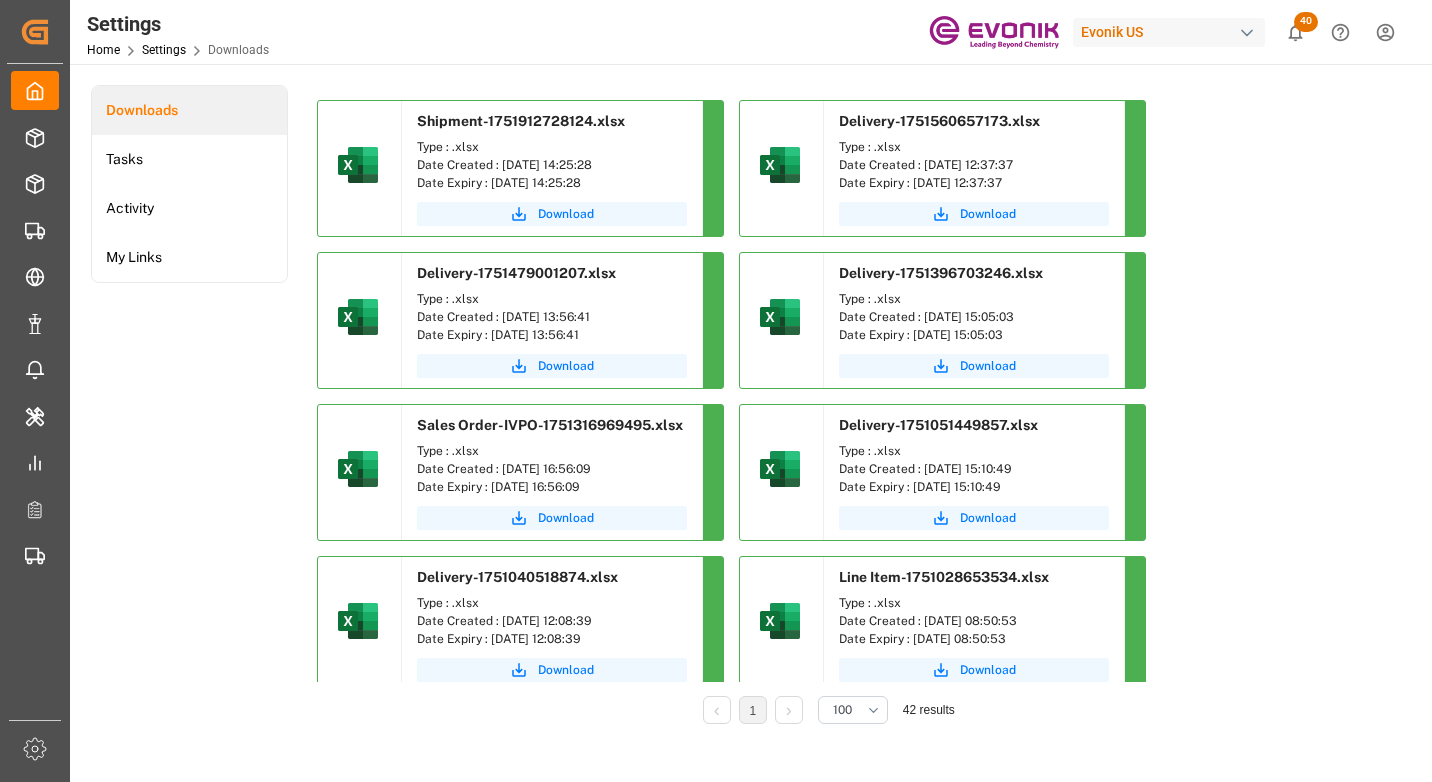 scroll, scrollTop: 0, scrollLeft: 0, axis: both 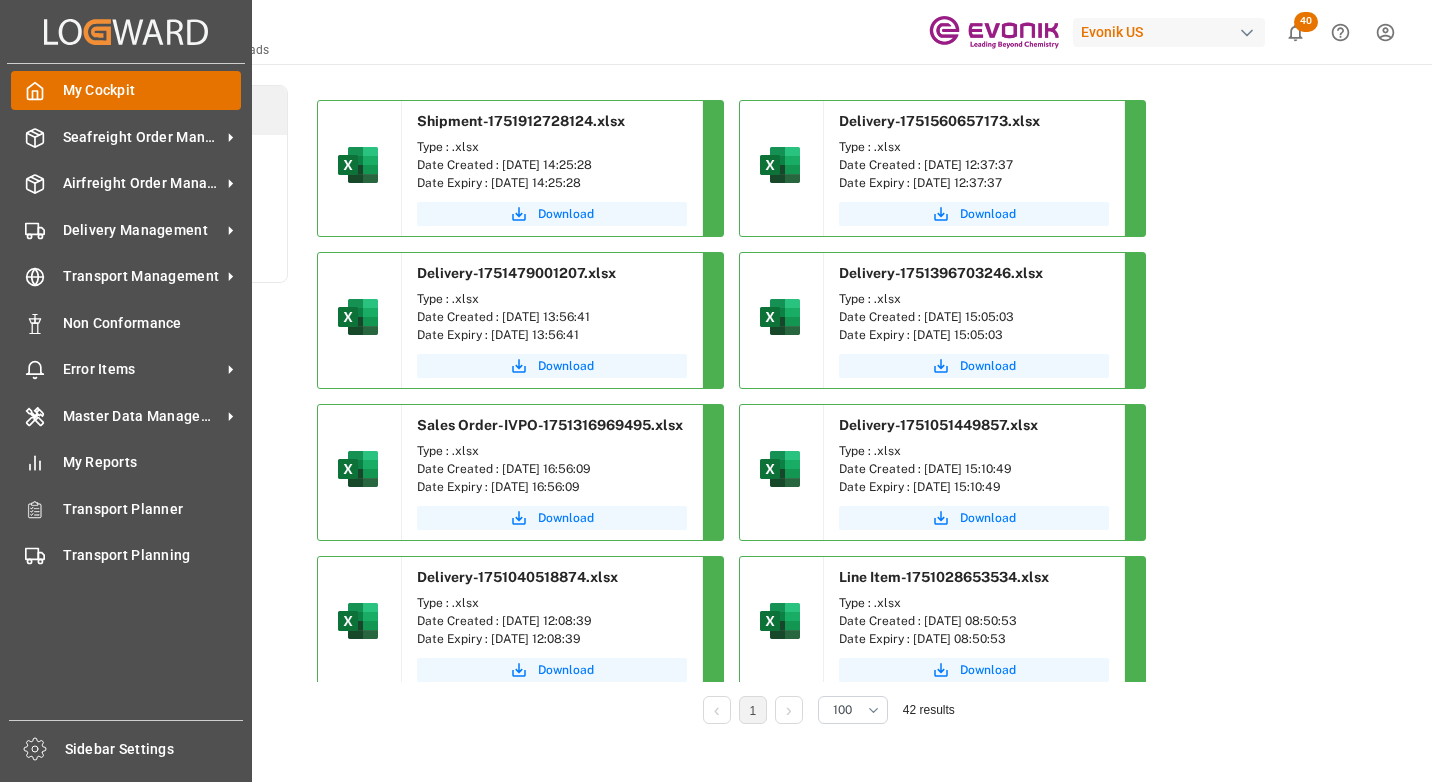 click 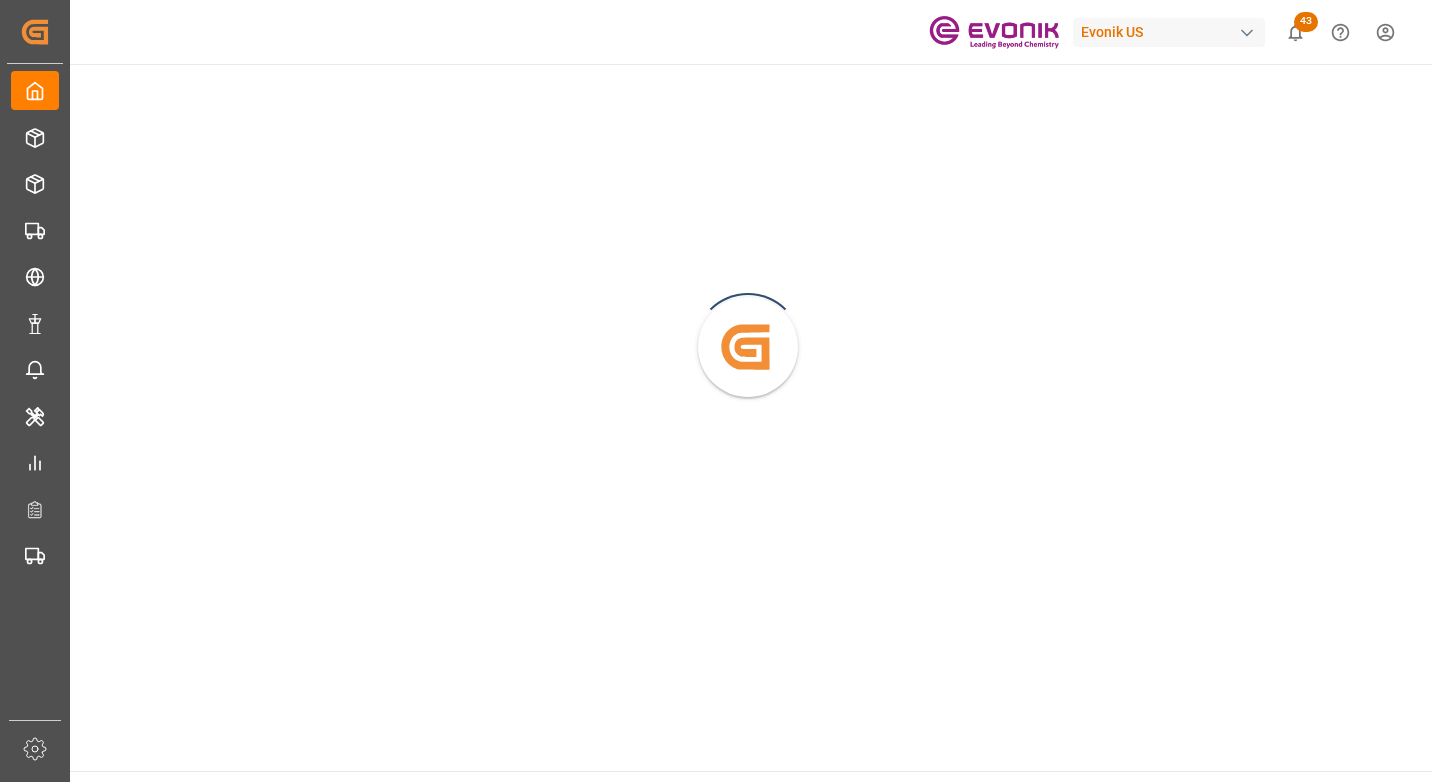 scroll, scrollTop: 0, scrollLeft: 0, axis: both 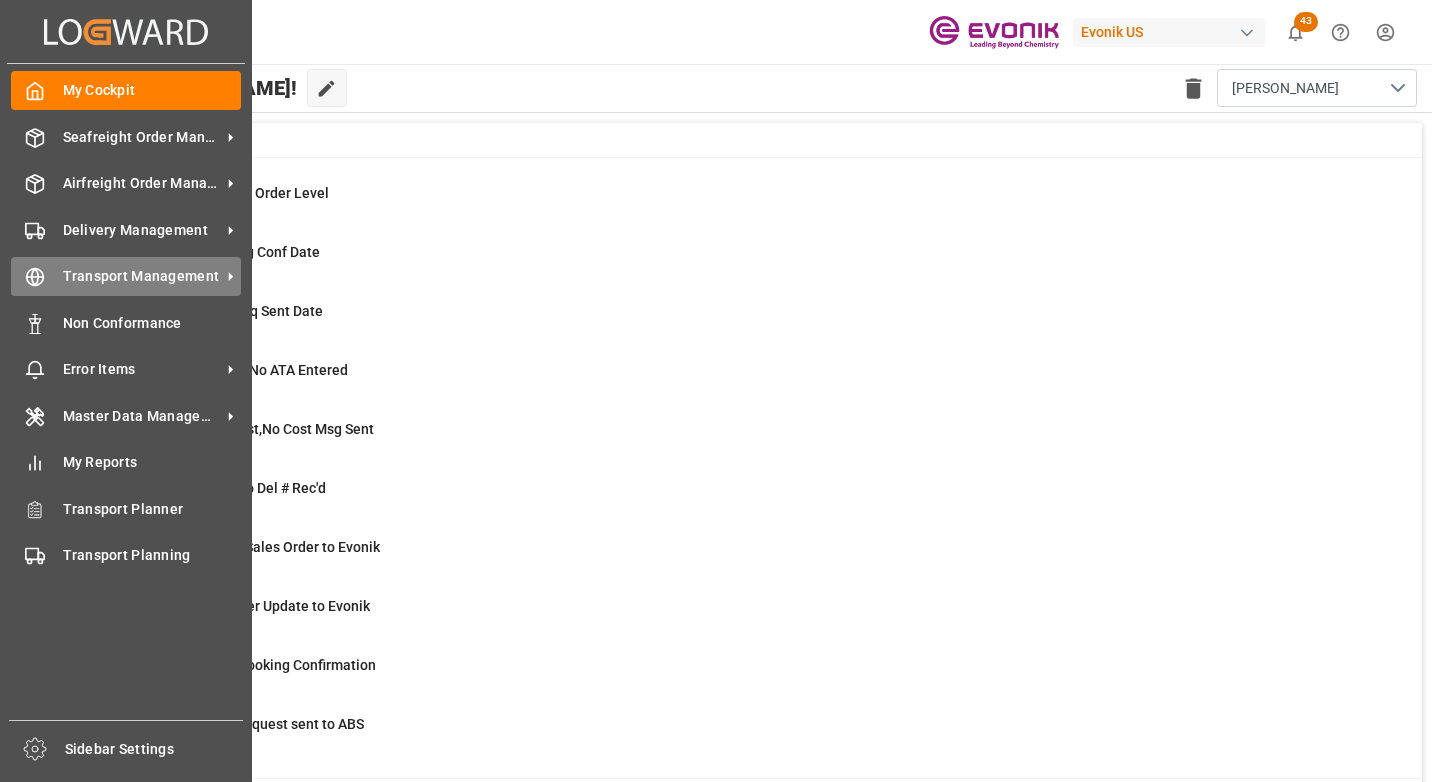 click on "Transport Management" at bounding box center [142, 276] 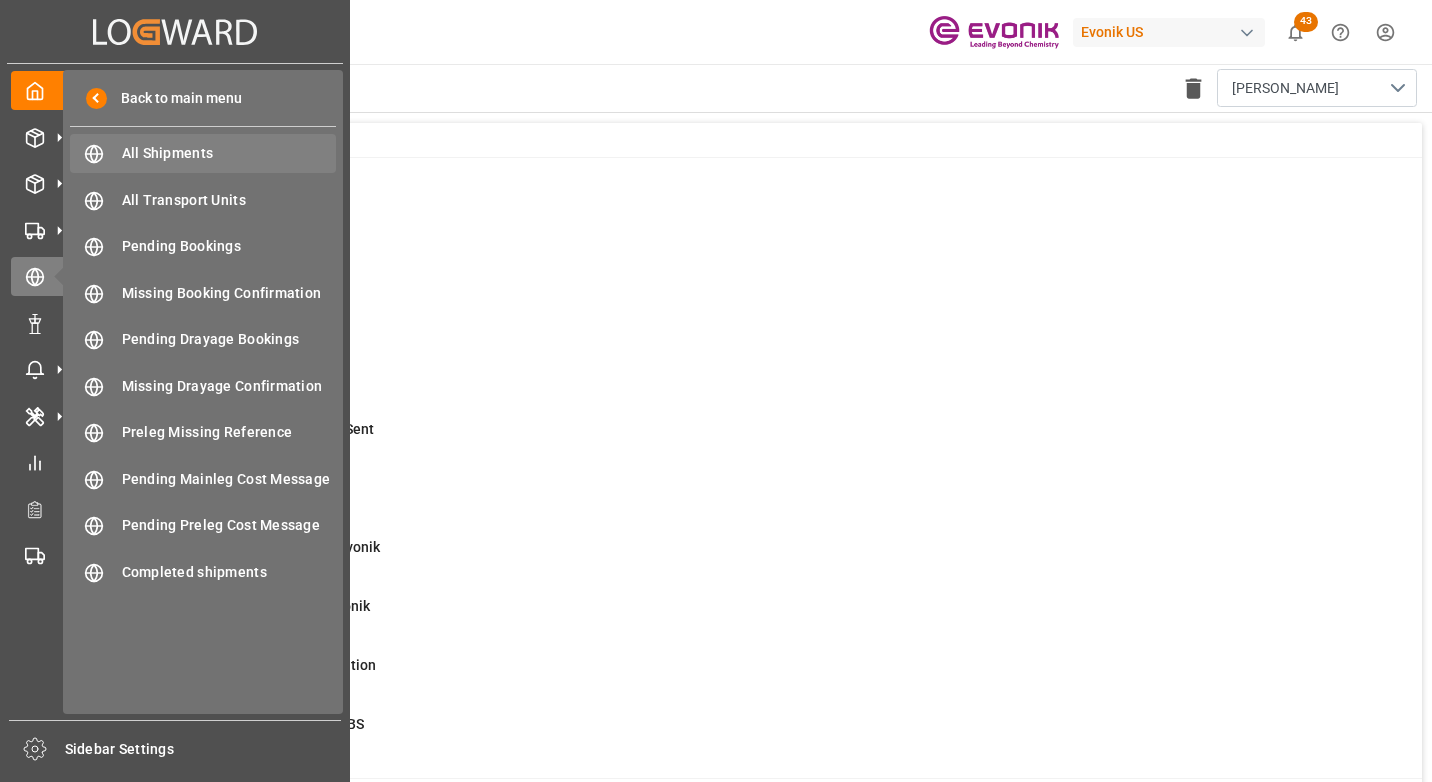 click on "All Shipments" at bounding box center [229, 153] 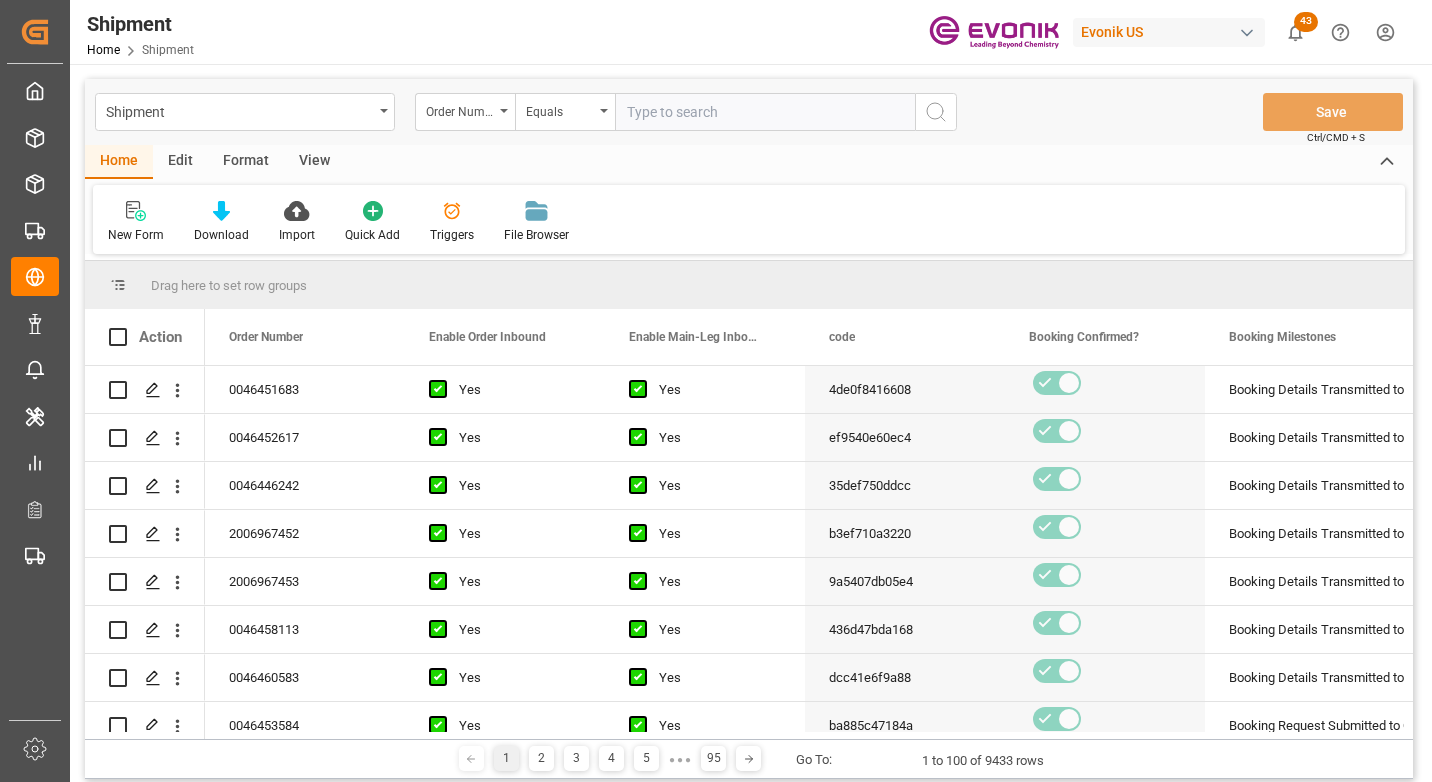 click at bounding box center (765, 112) 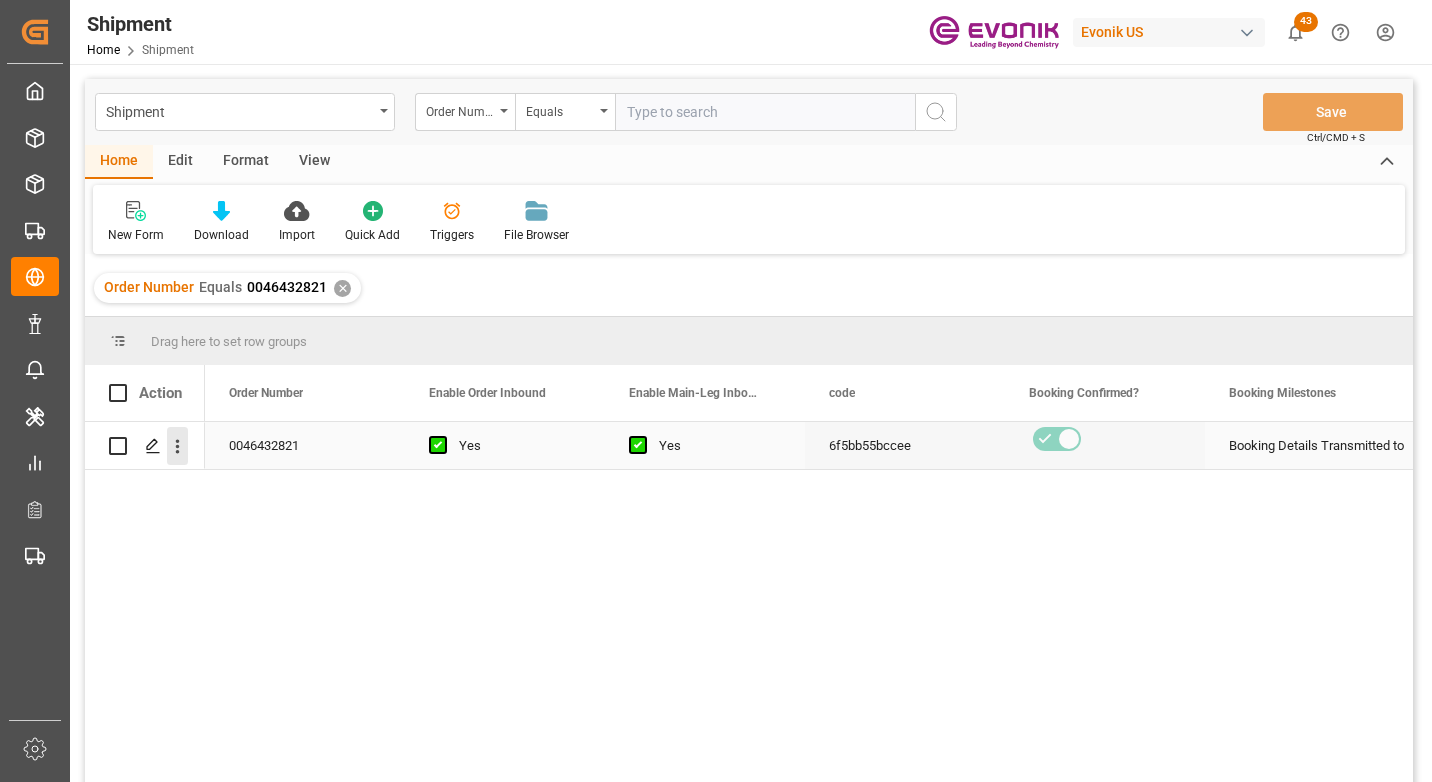 click 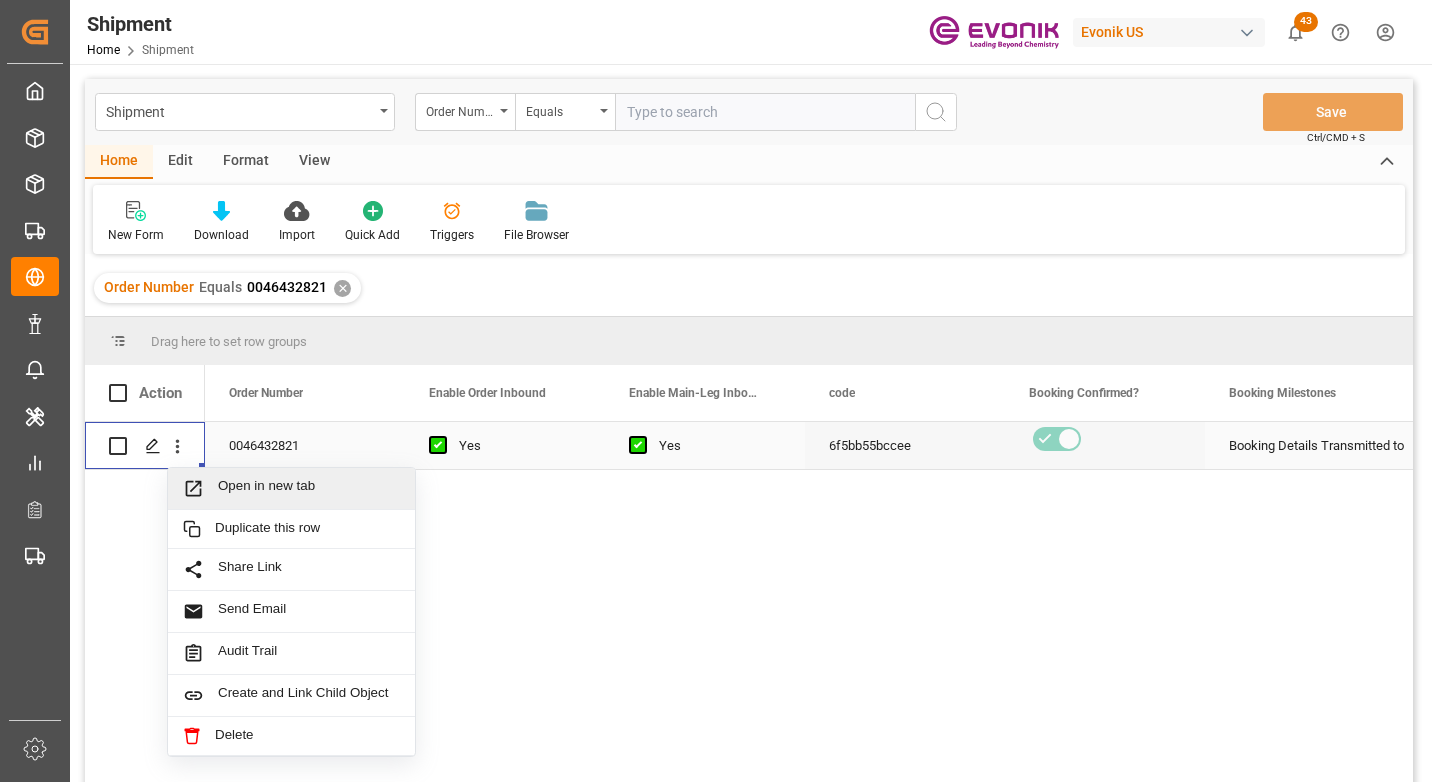click on "Open in new tab" at bounding box center (309, 488) 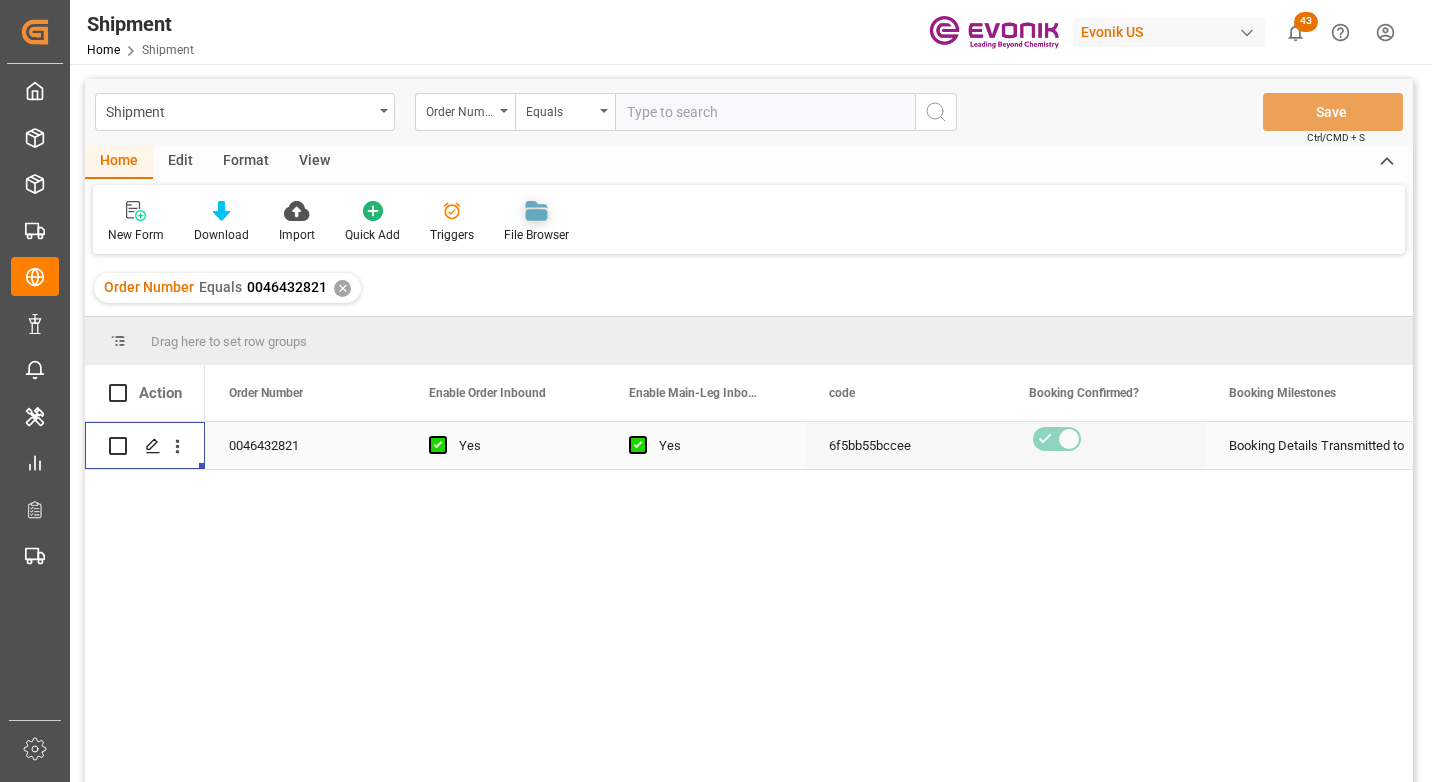 click on "✕" at bounding box center (342, 288) 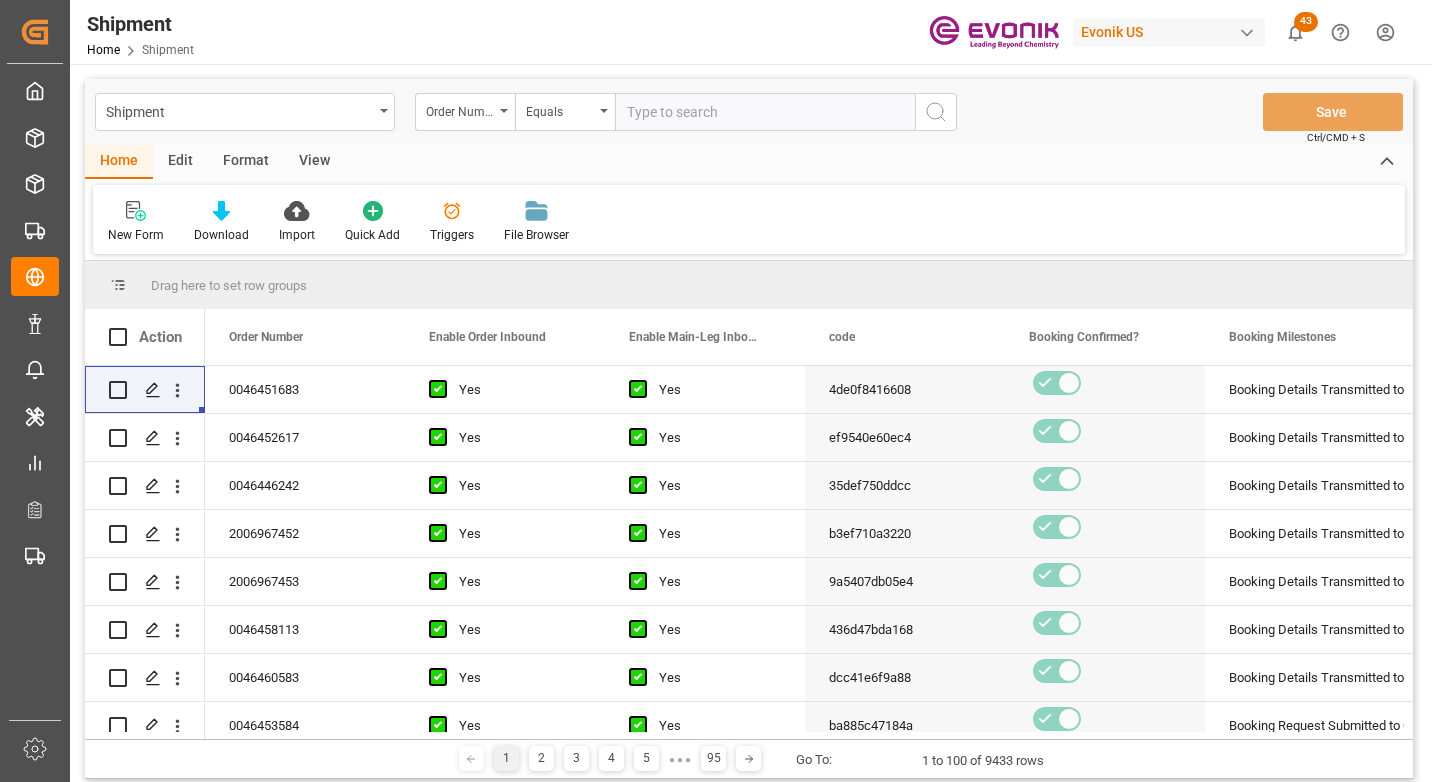 click at bounding box center [765, 112] 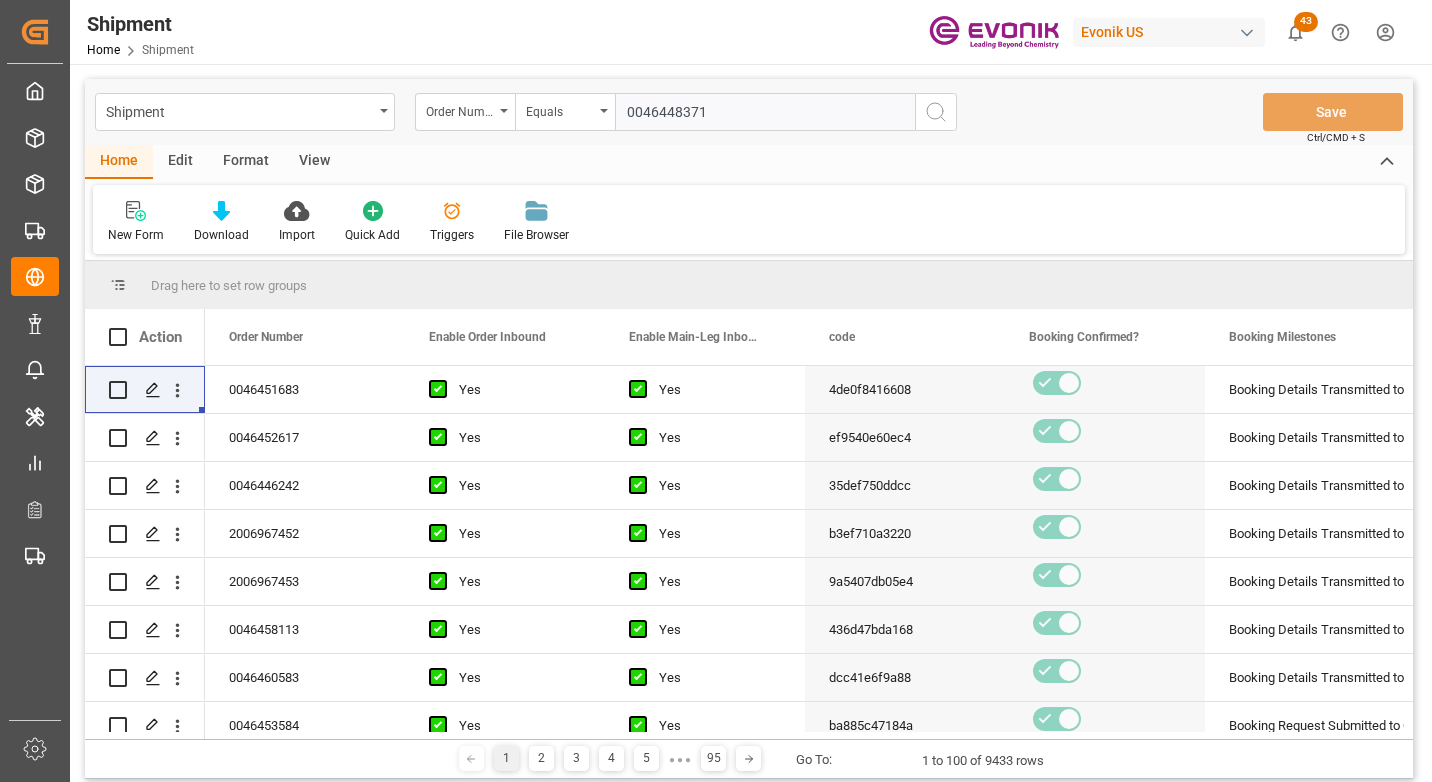 type 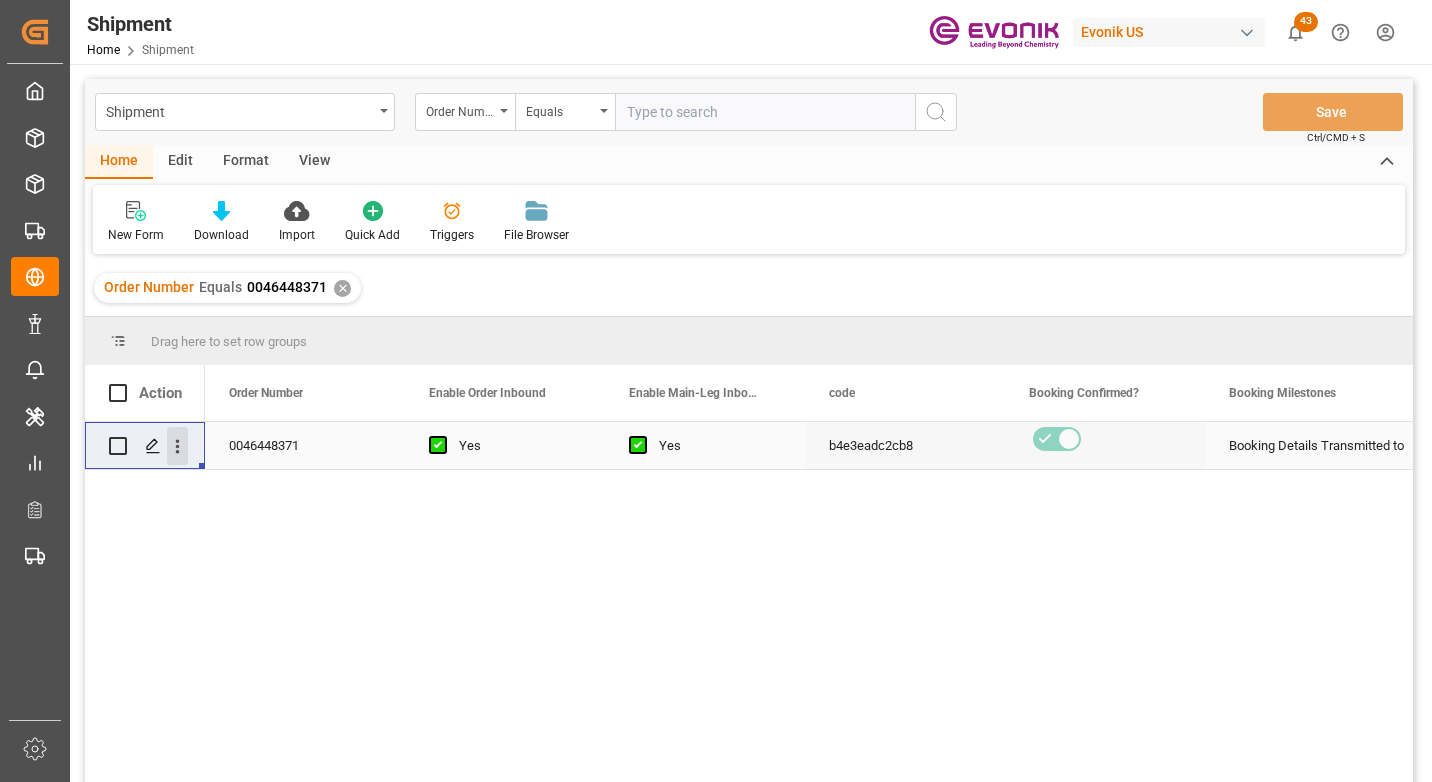 click 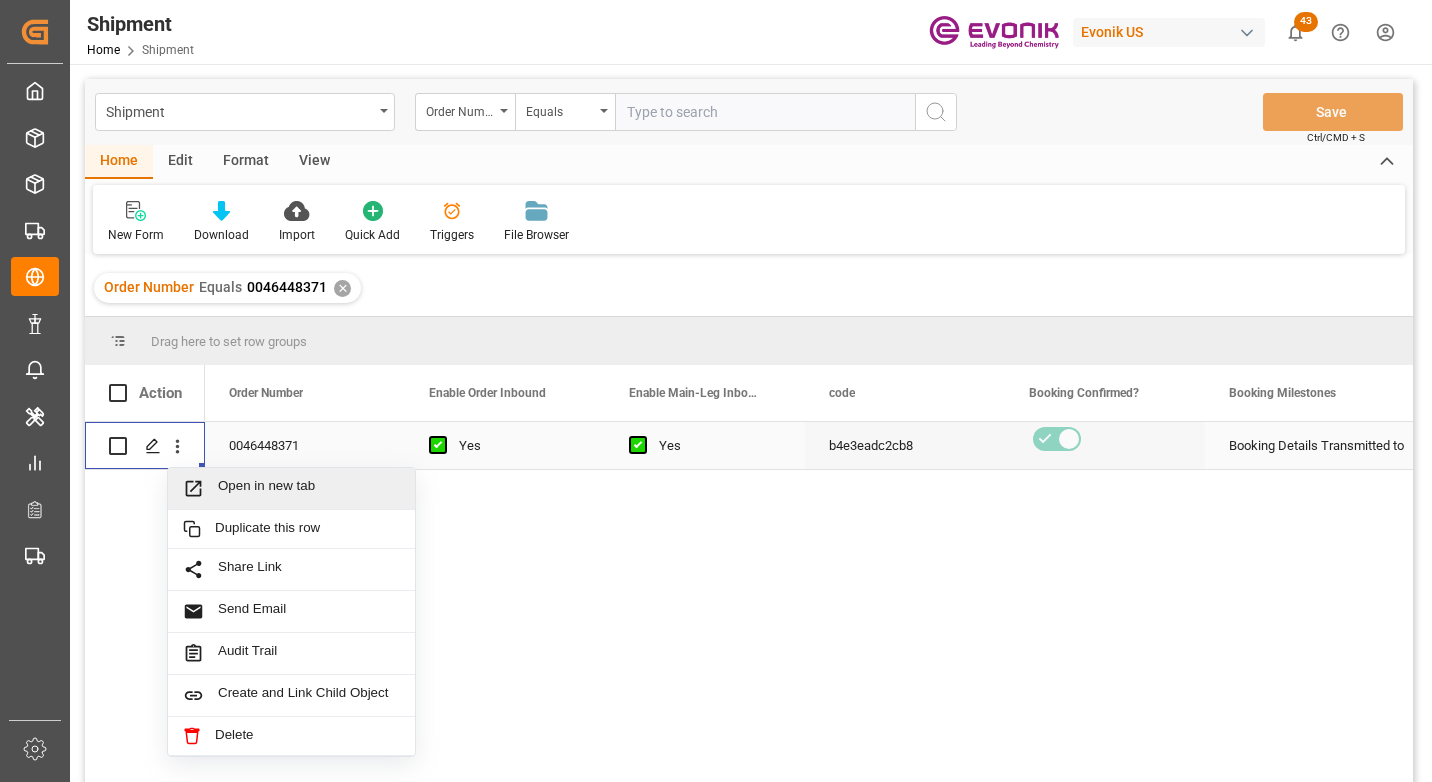 click on "Open in new tab" at bounding box center [309, 488] 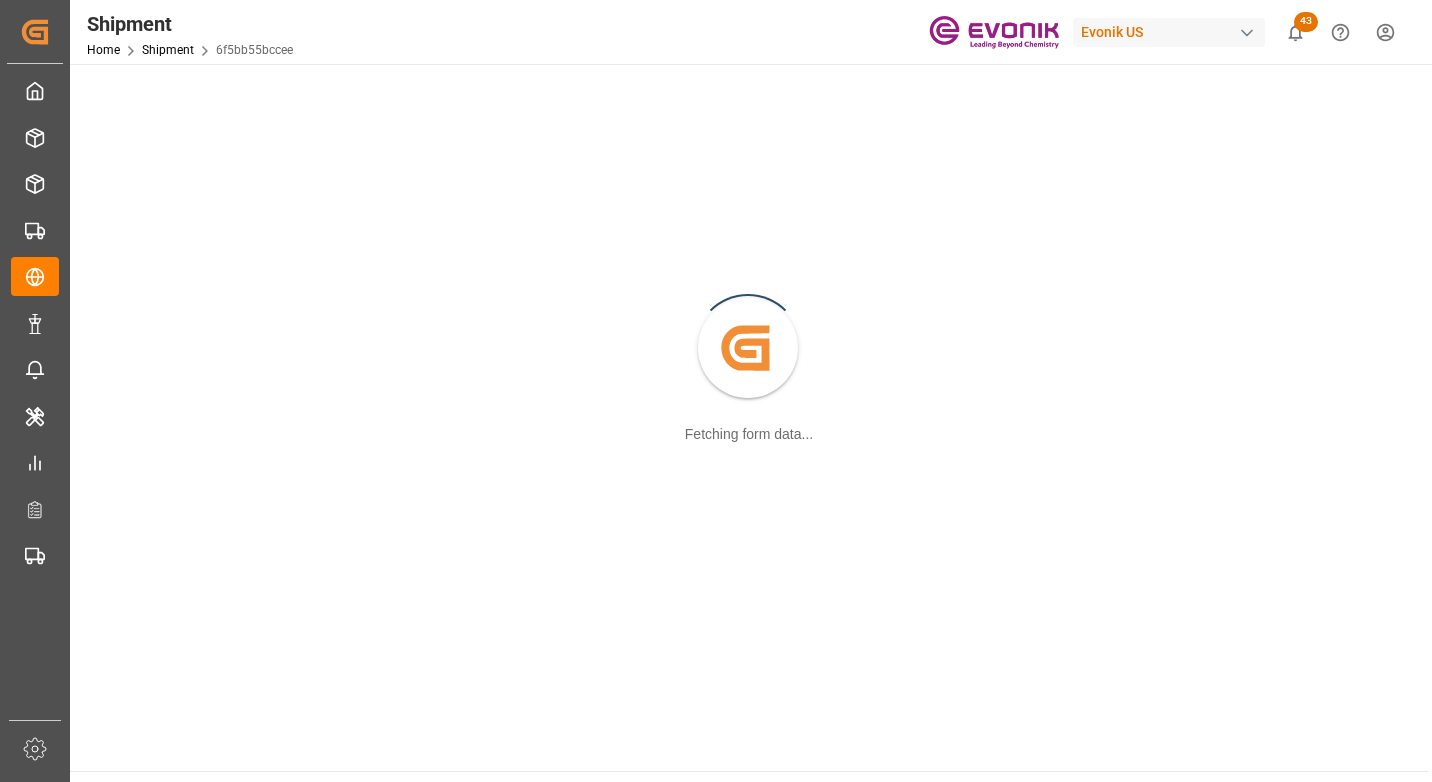 scroll, scrollTop: 0, scrollLeft: 0, axis: both 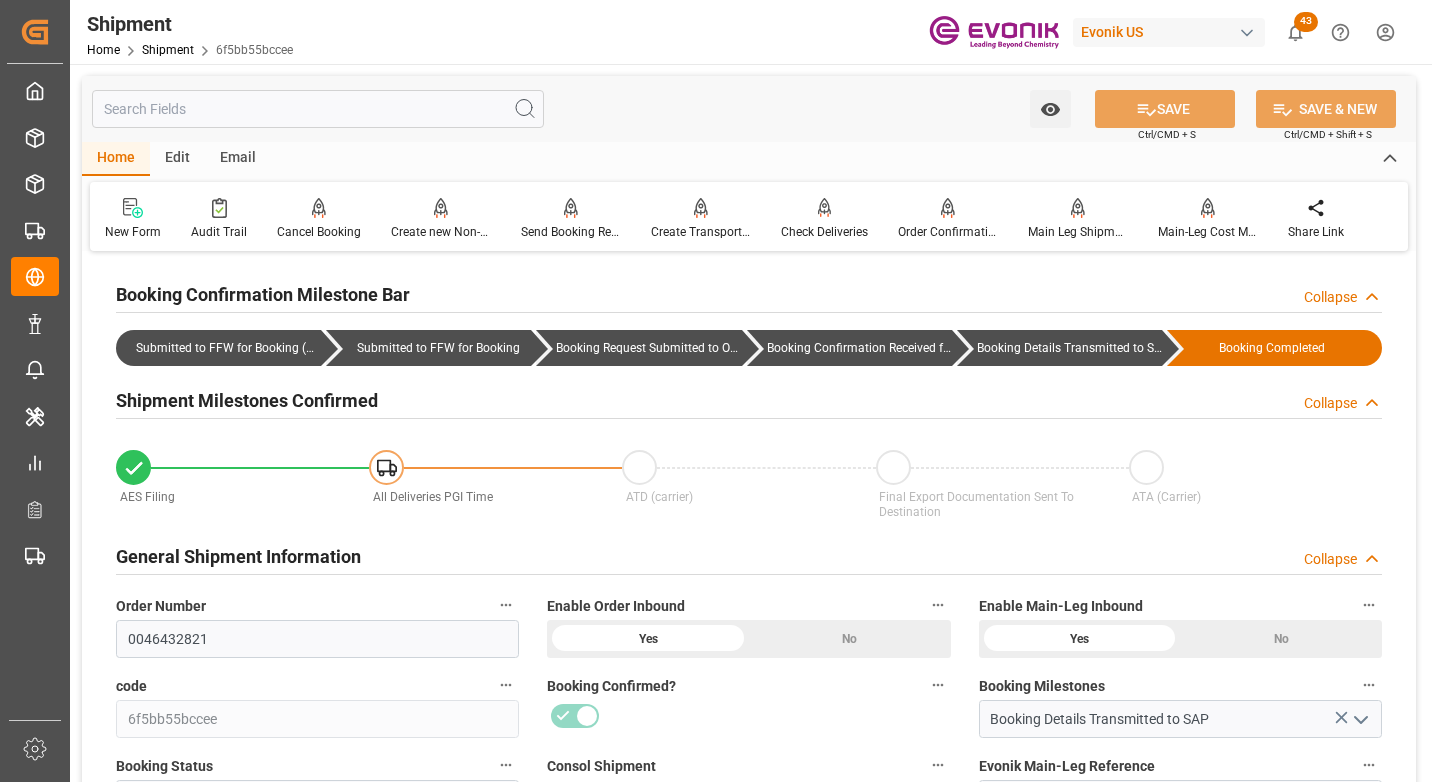 click at bounding box center (318, 109) 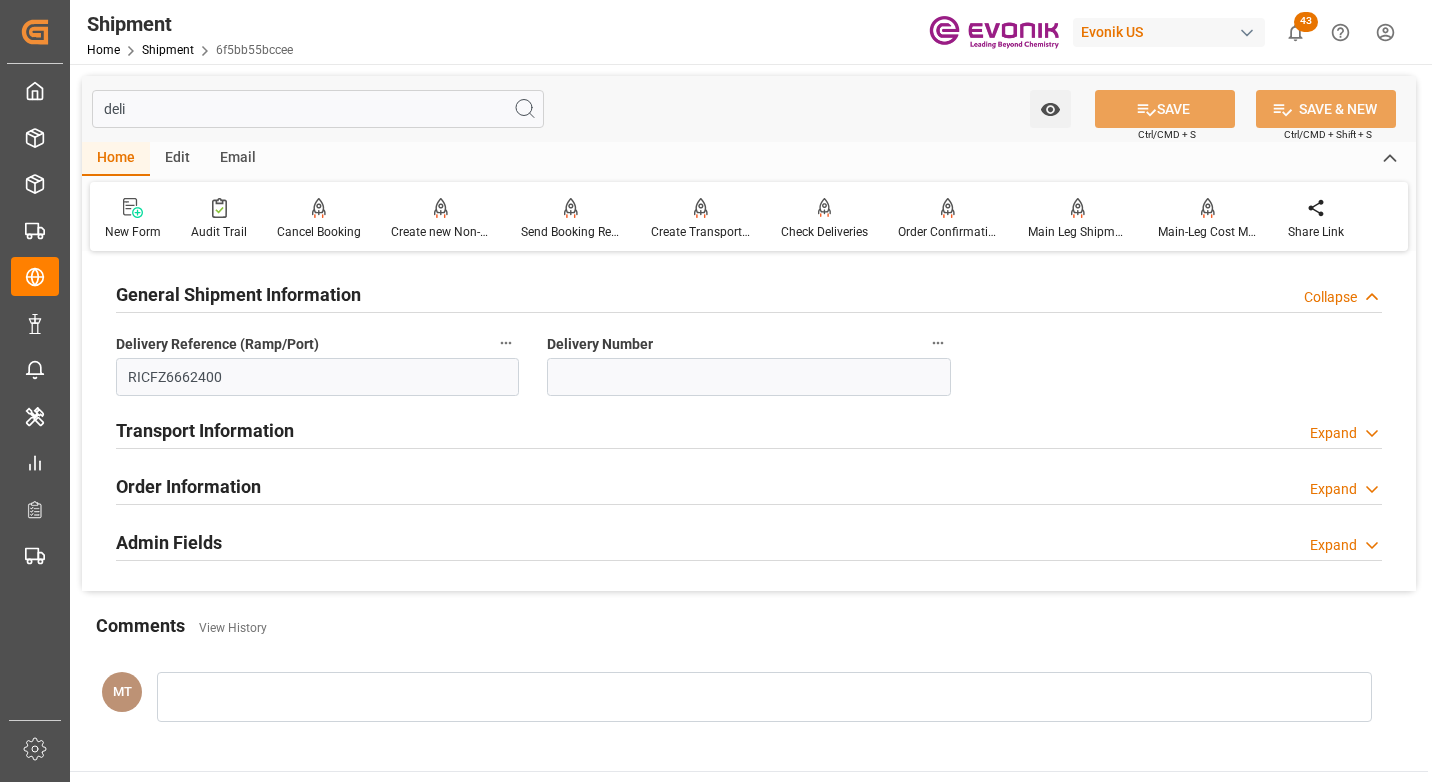 type on "deliv" 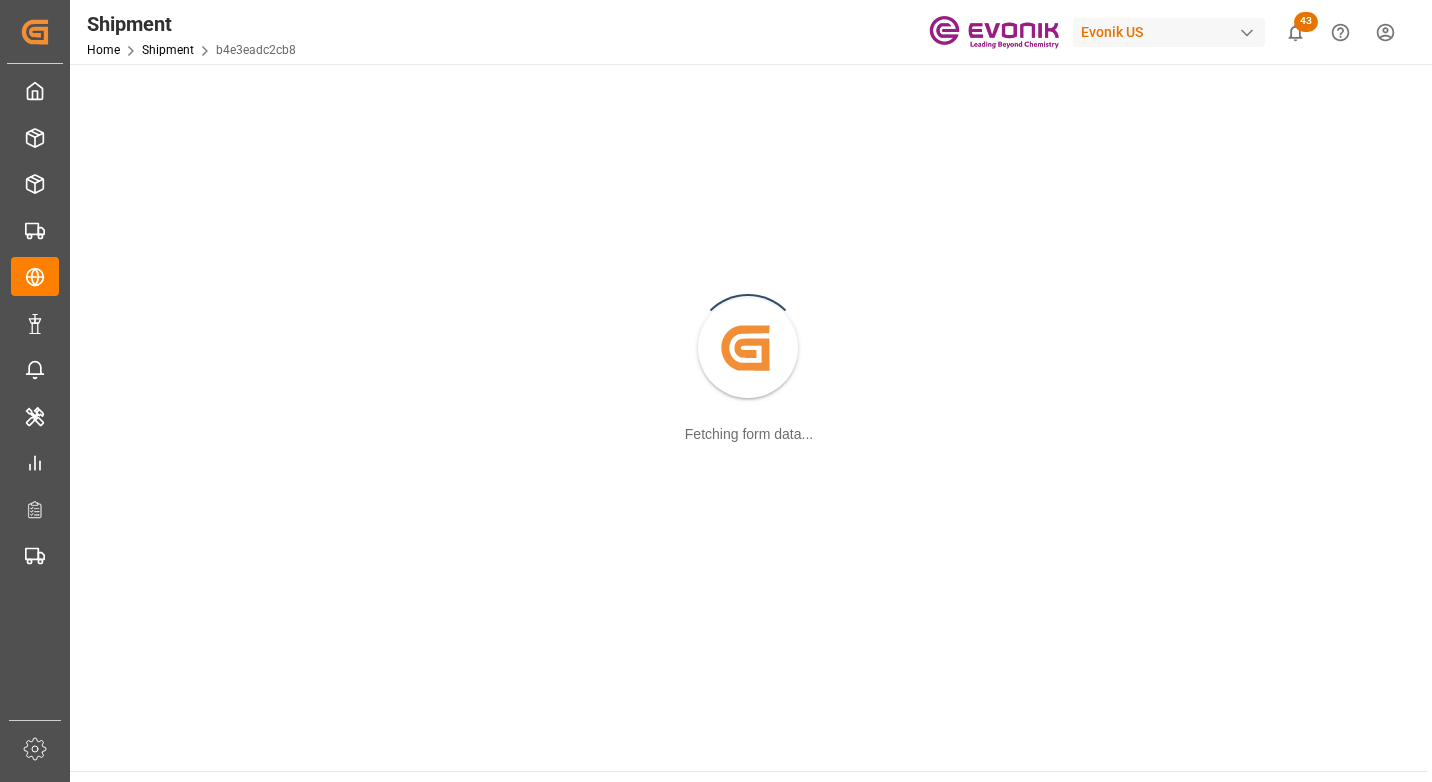 scroll, scrollTop: 0, scrollLeft: 0, axis: both 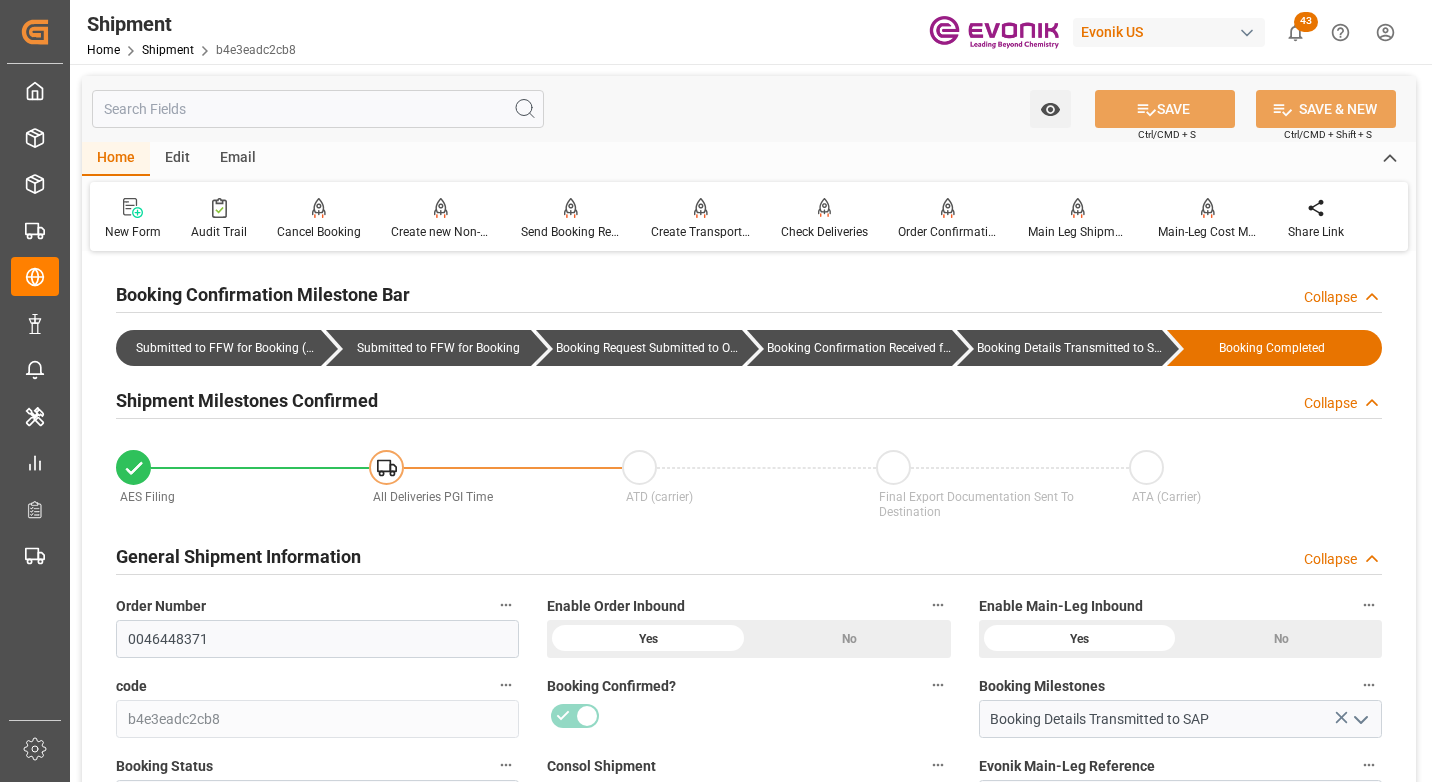 click at bounding box center [318, 109] 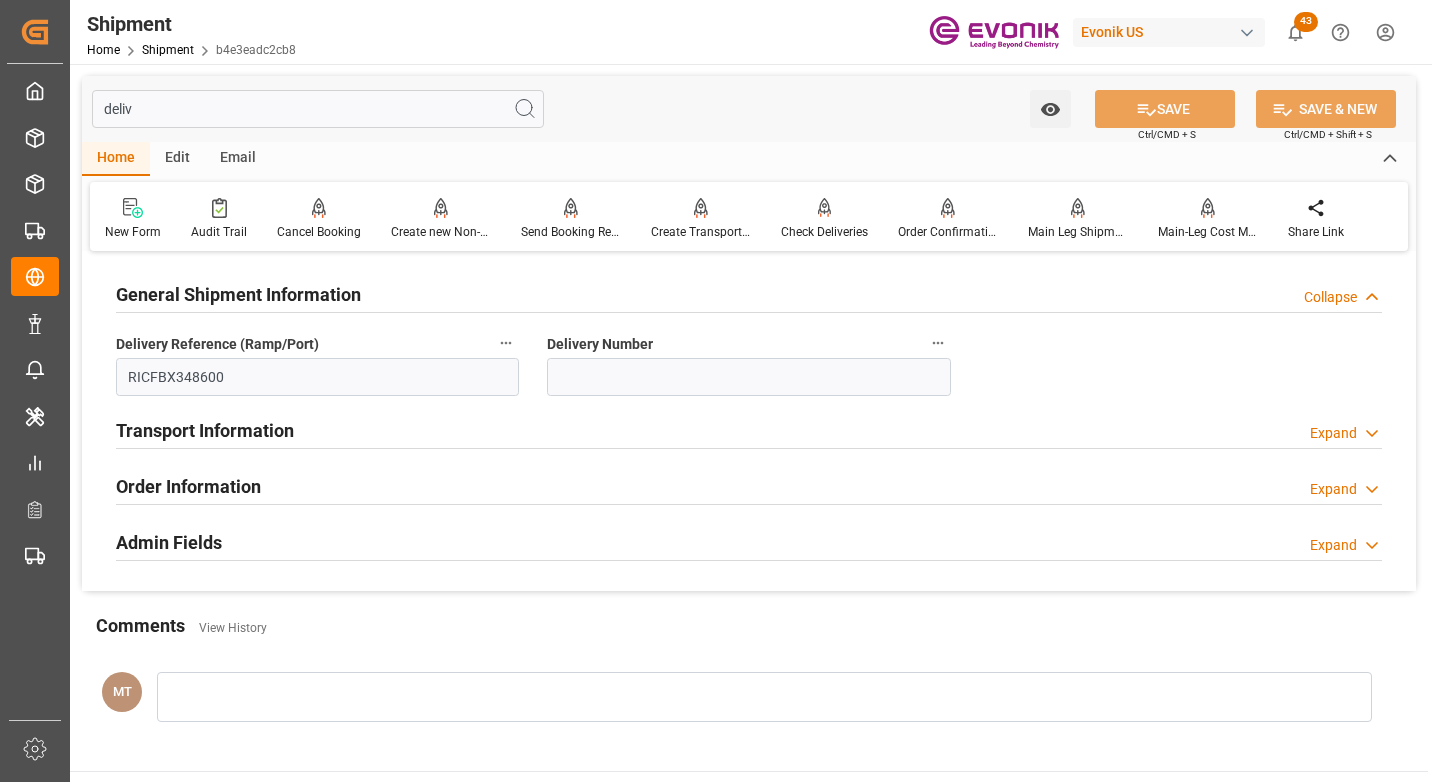 type on "delive" 